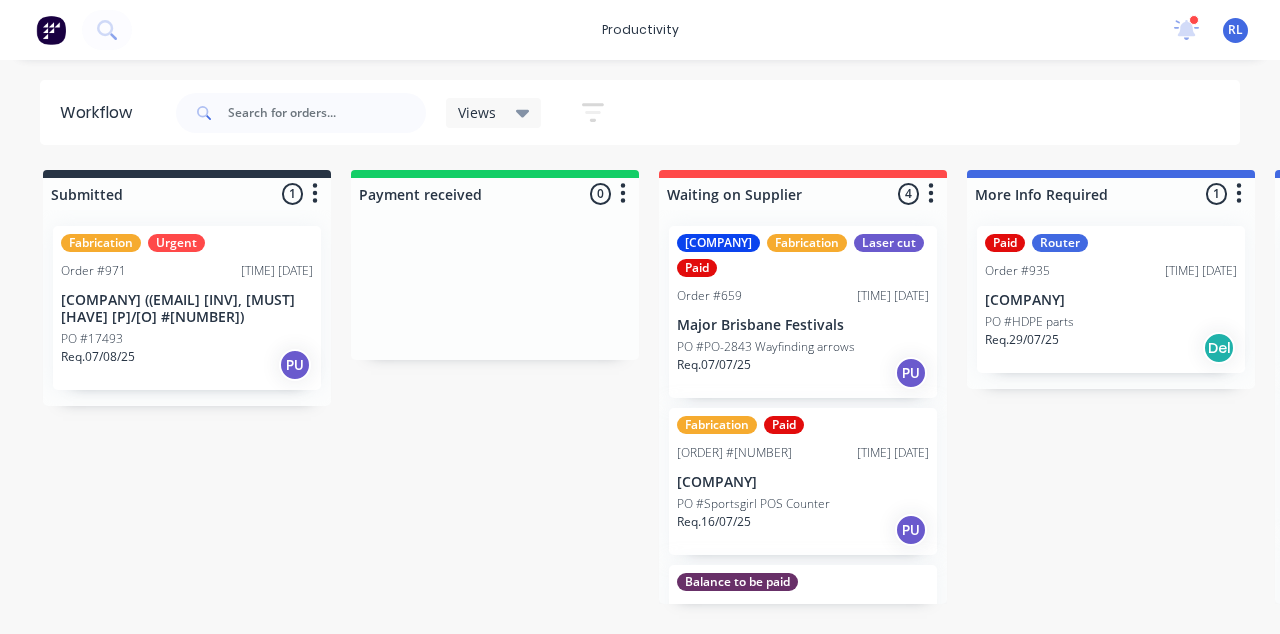 scroll, scrollTop: 0, scrollLeft: 0, axis: both 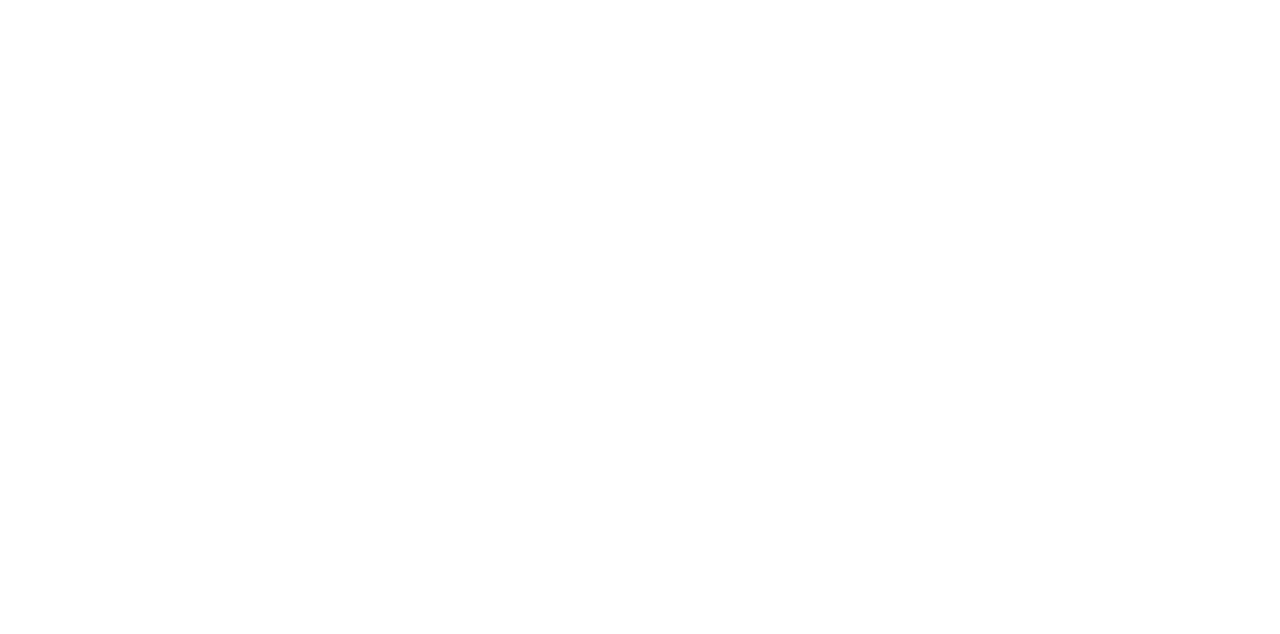 click on "CTS Order #994 07:46 AM 04/08/25 Cash PO #Marty Req. 04/08/25 PU" at bounding box center (2035, 584) 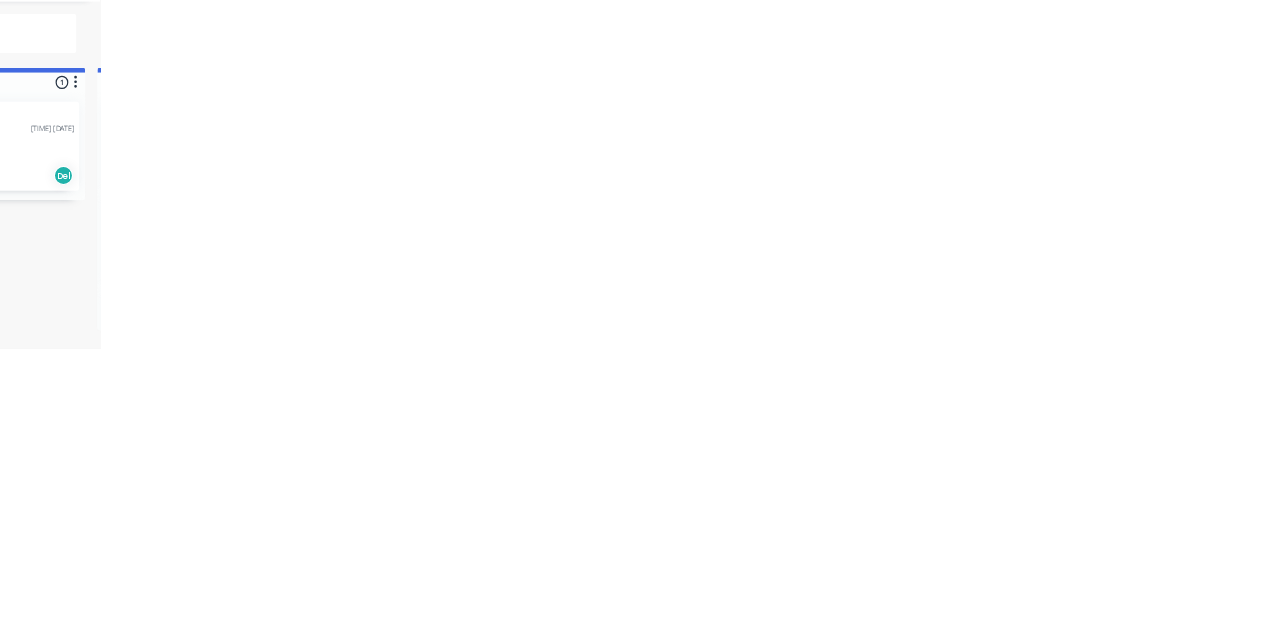 scroll, scrollTop: 534, scrollLeft: 0, axis: vertical 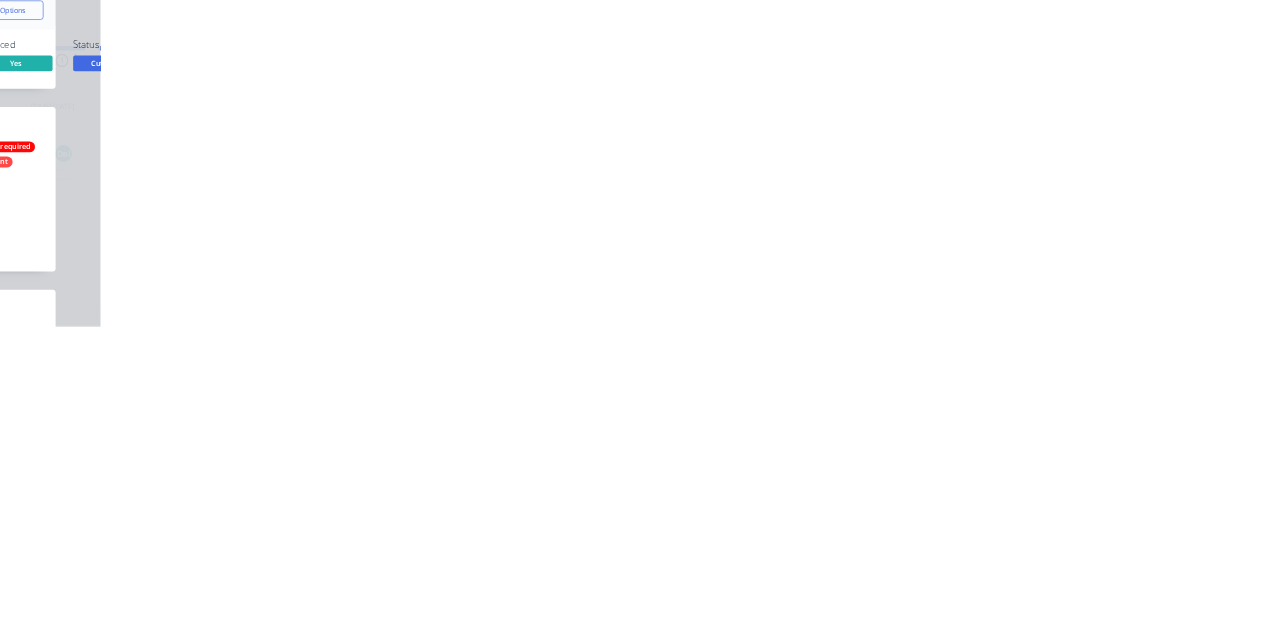 click on "Collaborate" at bounding box center (169, 175) 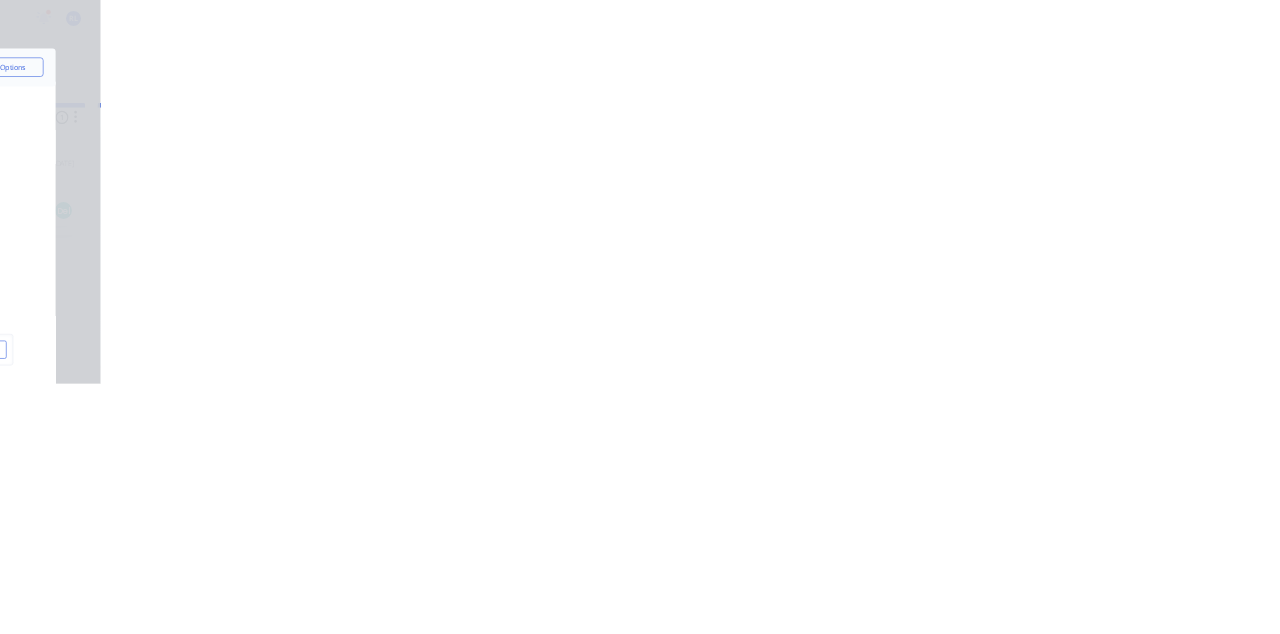 click on "Close" at bounding box center [1033, 111] 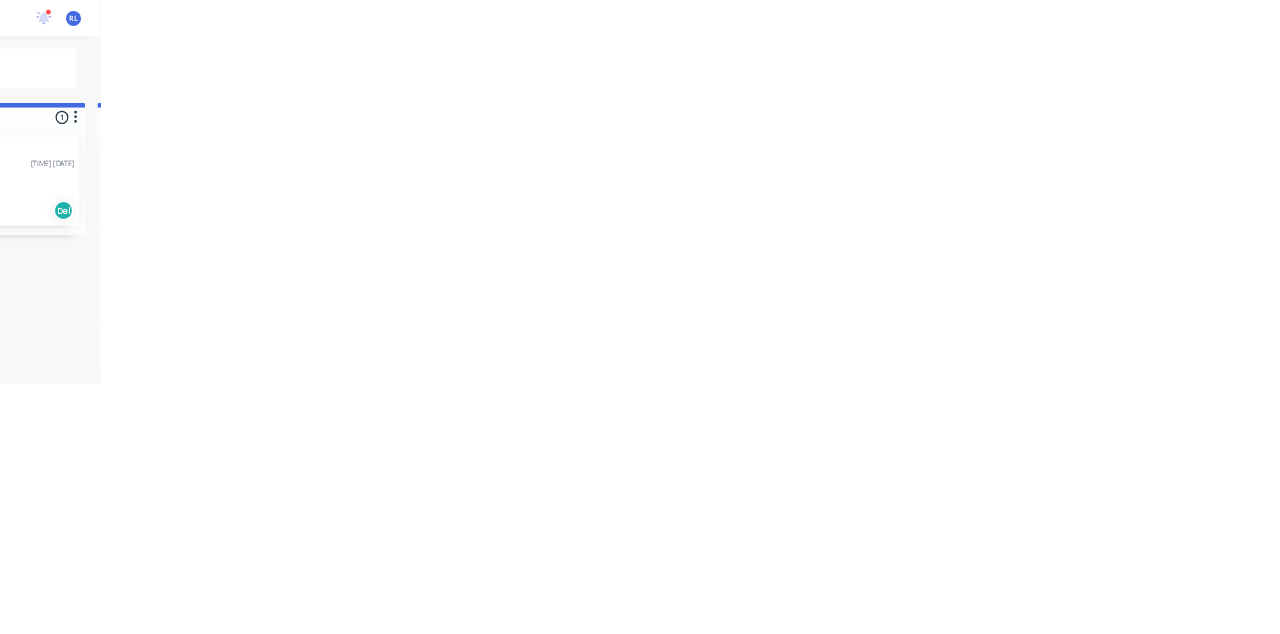 click on "PO #[COMPANY]" at bounding box center (2035, 440) 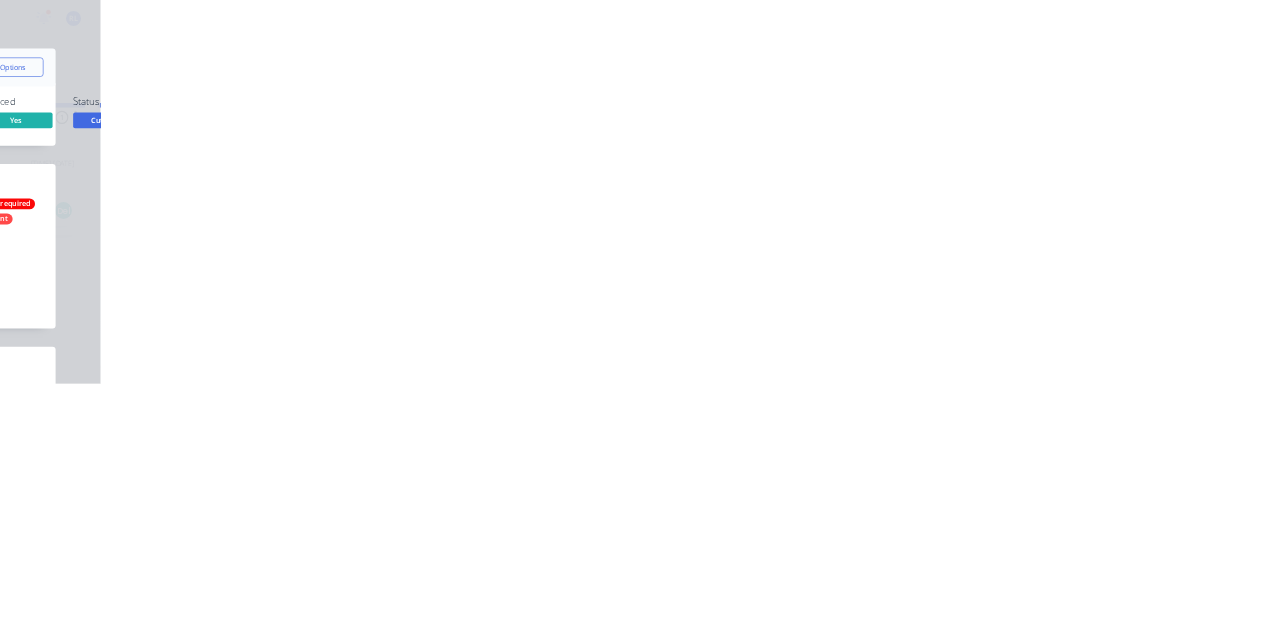 click on "Close" at bounding box center [1033, 111] 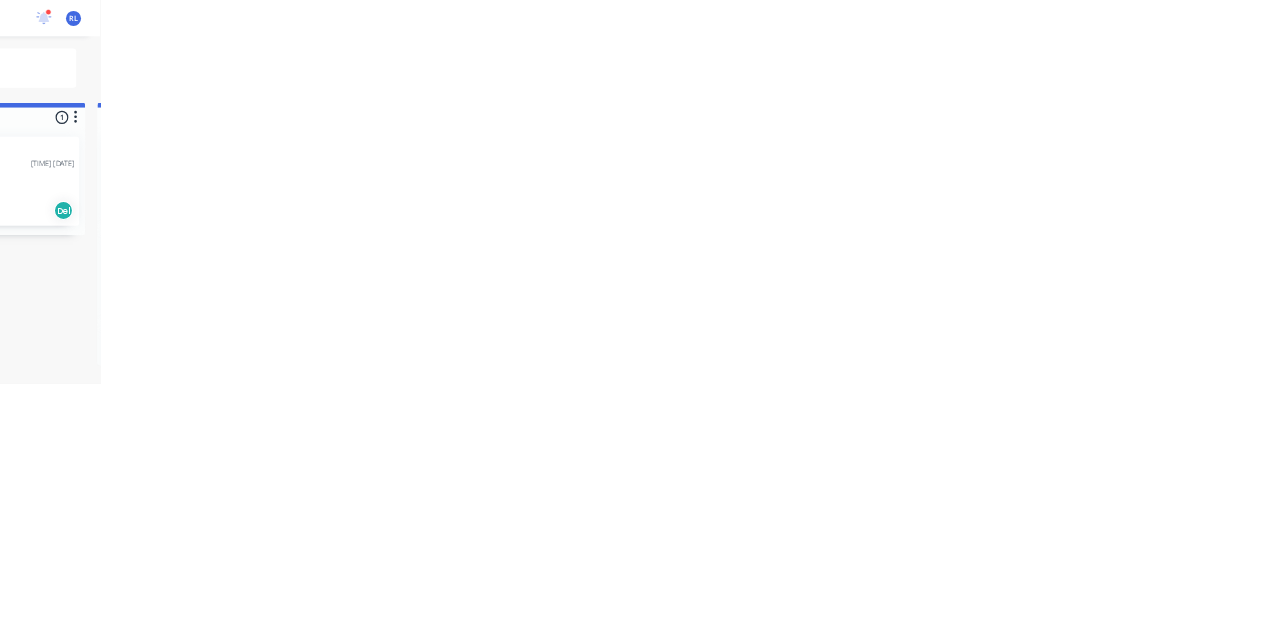 scroll, scrollTop: 838, scrollLeft: 0, axis: vertical 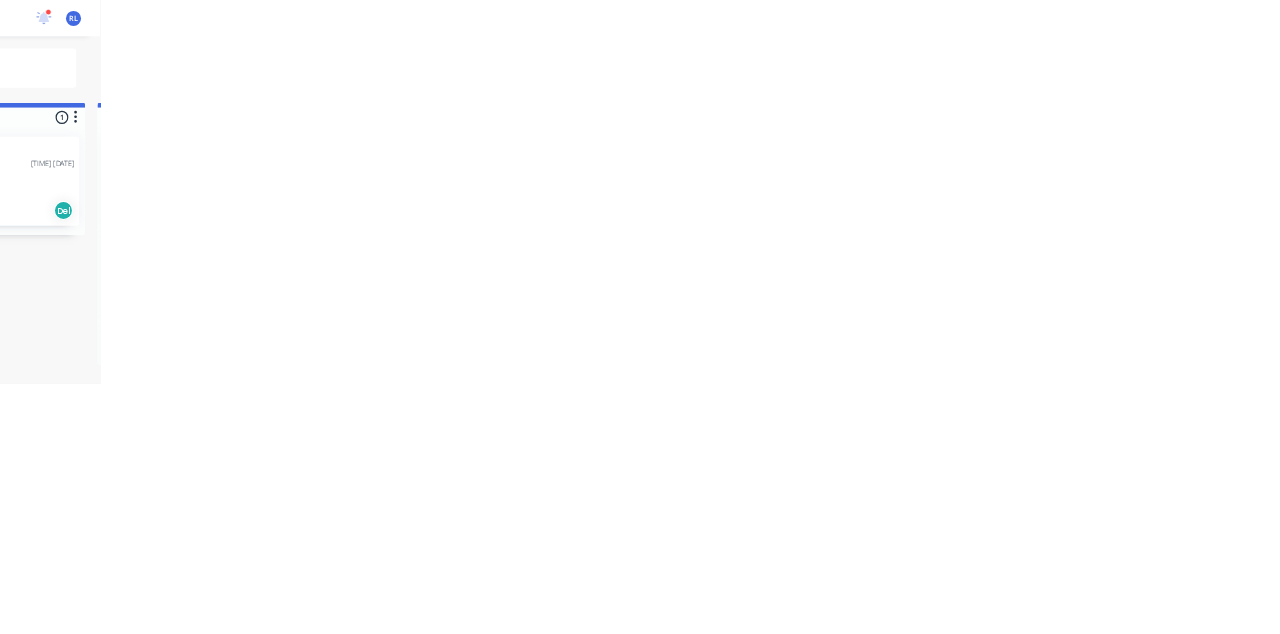 click on "Cash" at bounding box center (2035, 585) 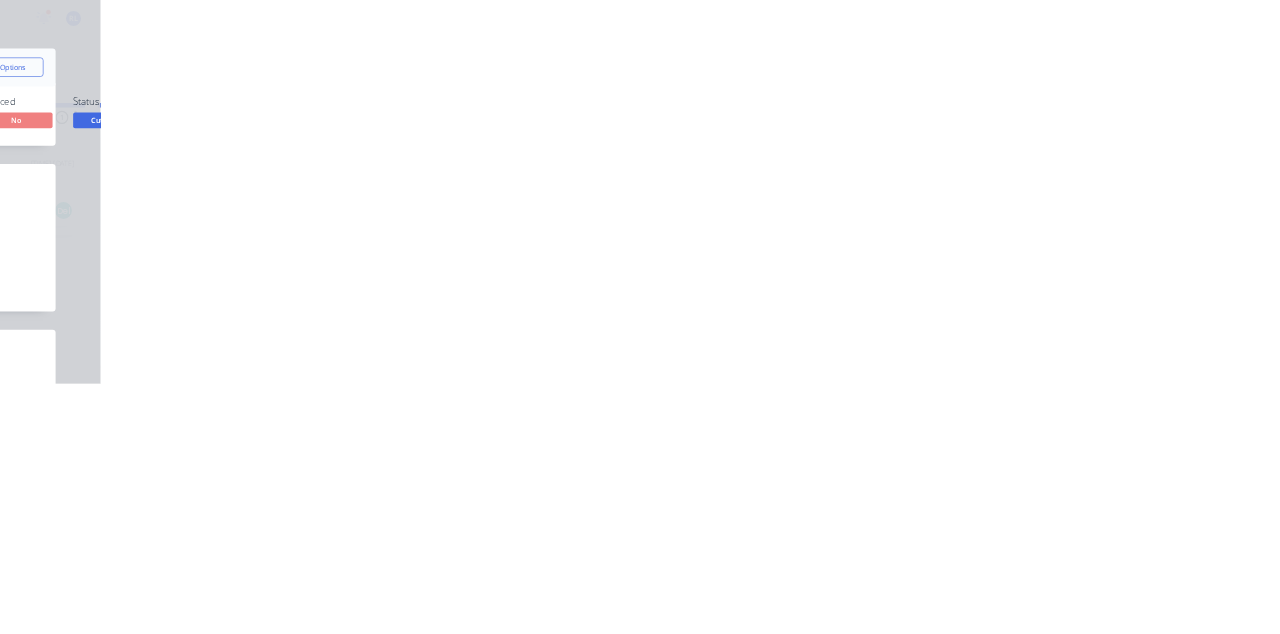 click on "Close" at bounding box center [1033, 111] 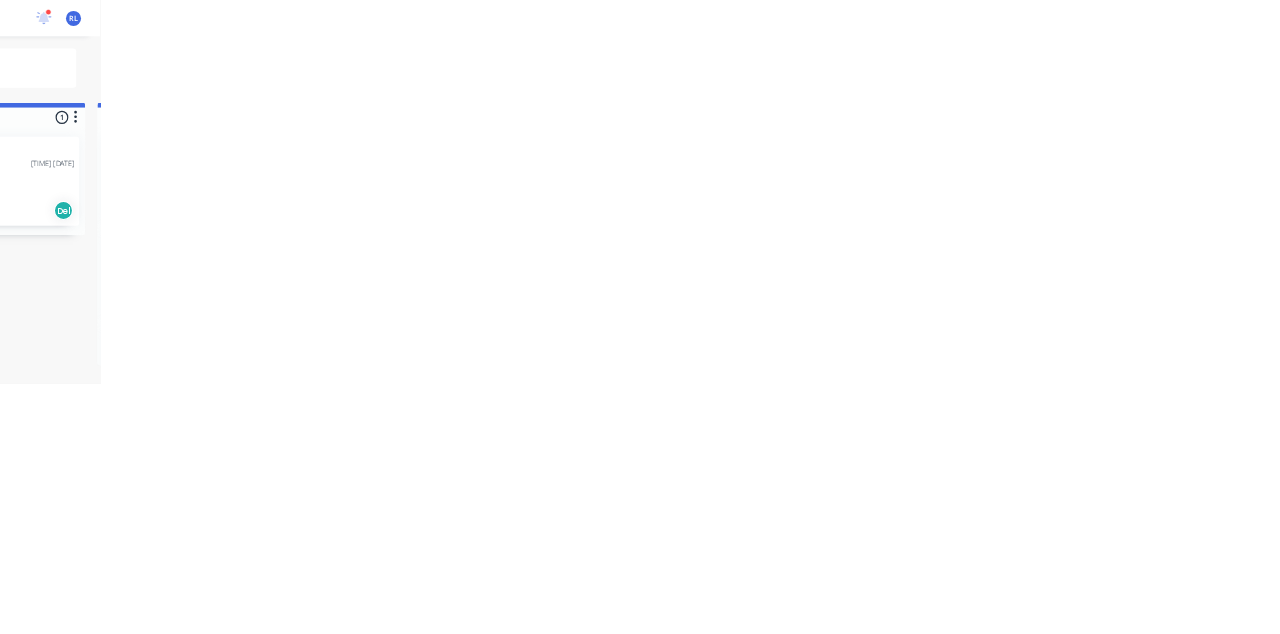 click on "Edge Signs & Graphics" at bounding box center [2035, 428] 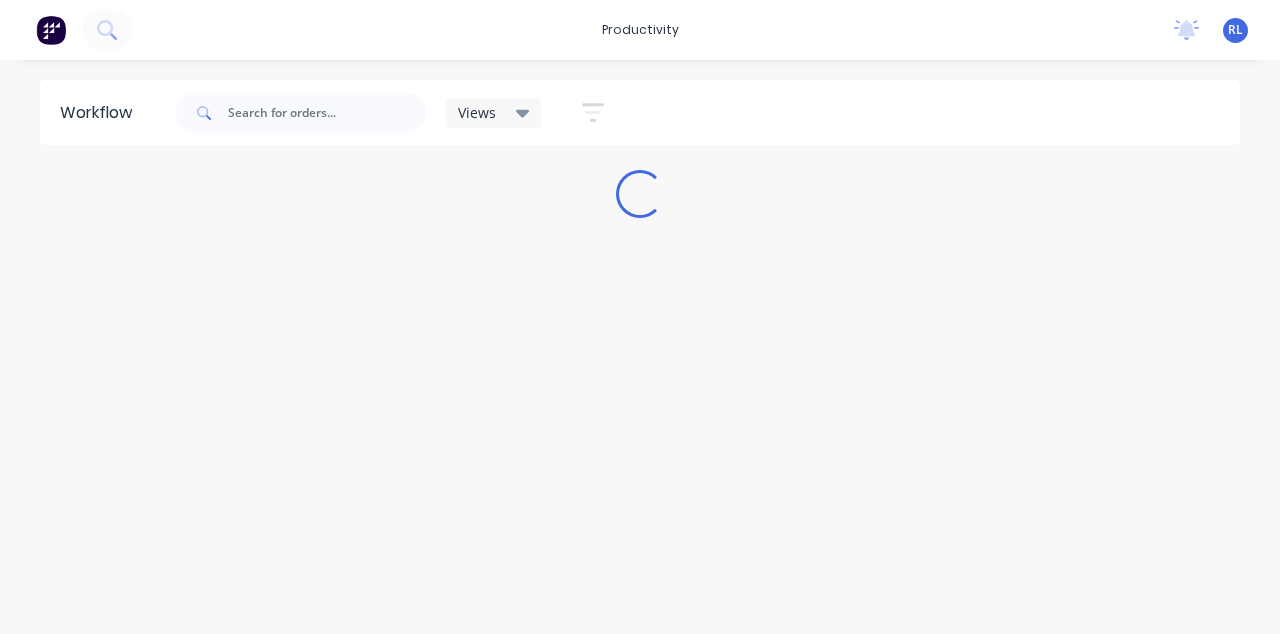 scroll, scrollTop: 0, scrollLeft: 0, axis: both 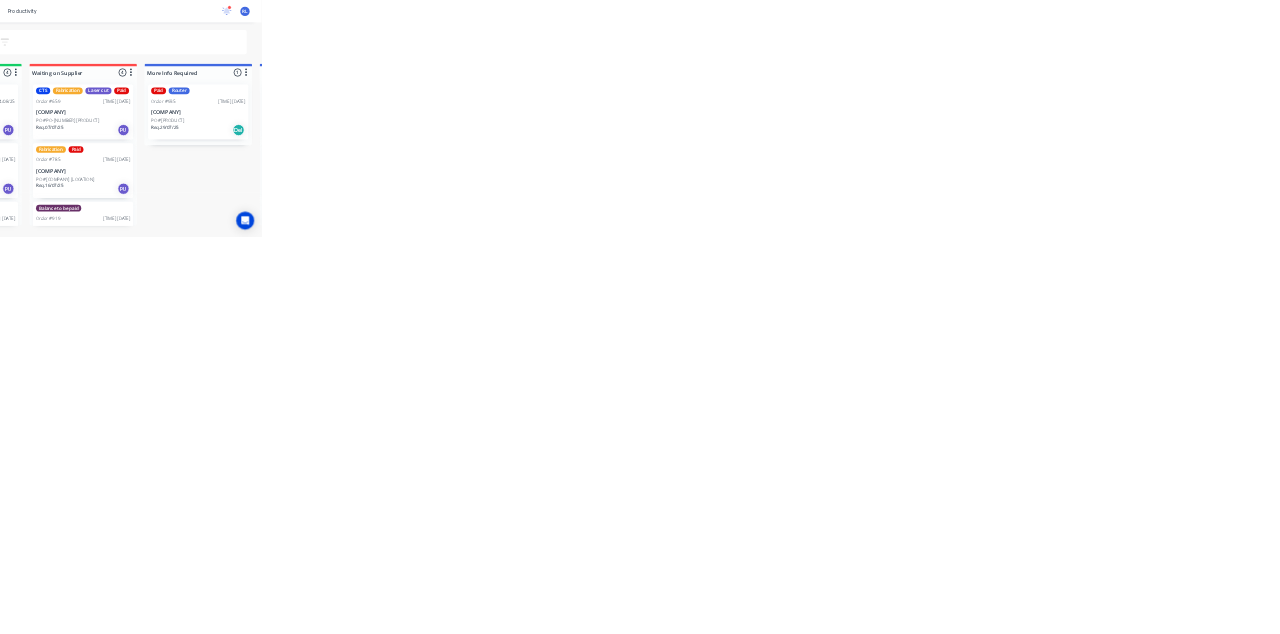 click on "[PO] #[NAME]" at bounding box center [2035, 606] 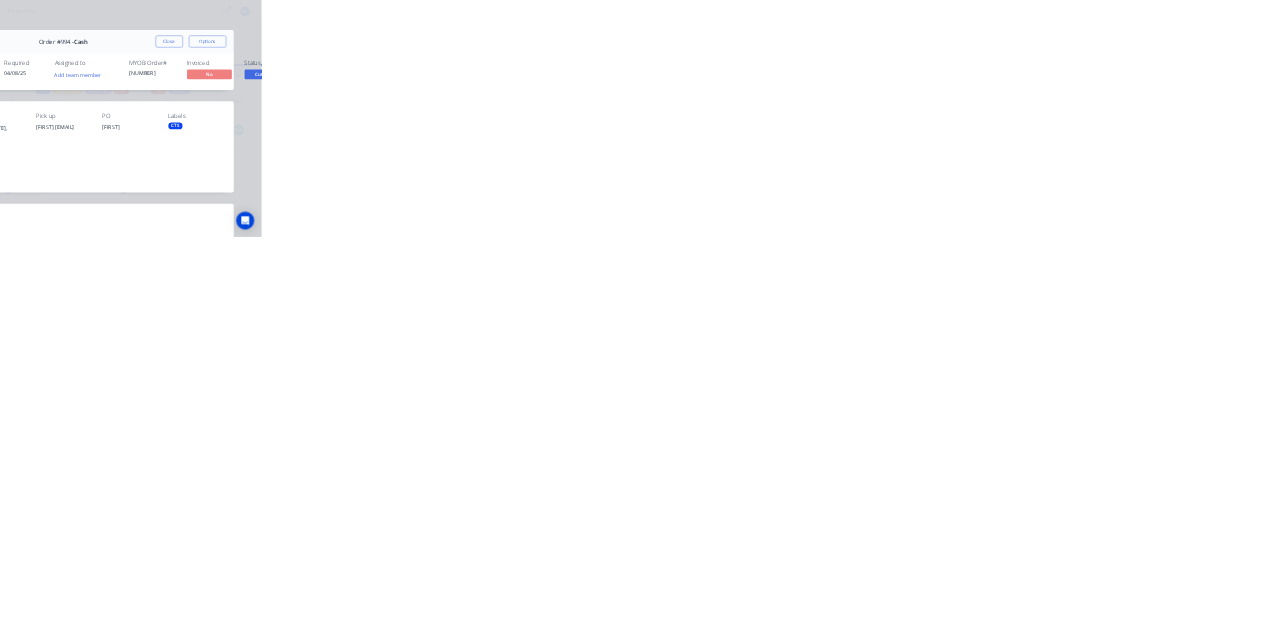 click on "Close" at bounding box center (1033, 111) 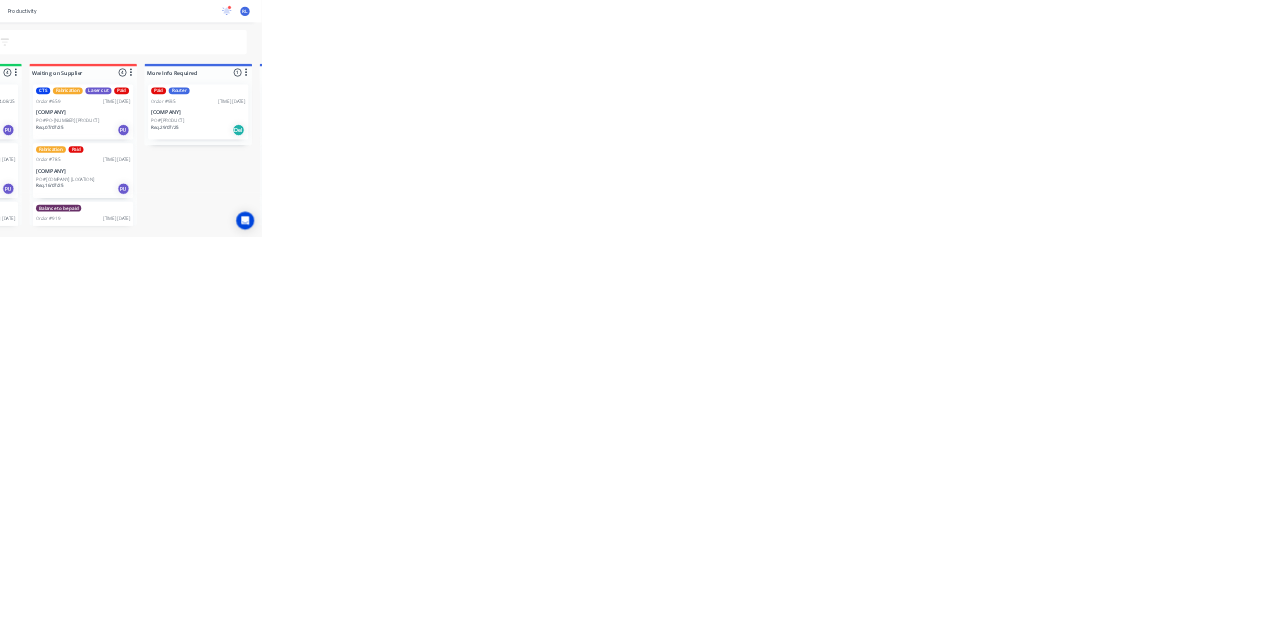 click on "PO #4.5mm" at bounding box center [2035, 293] 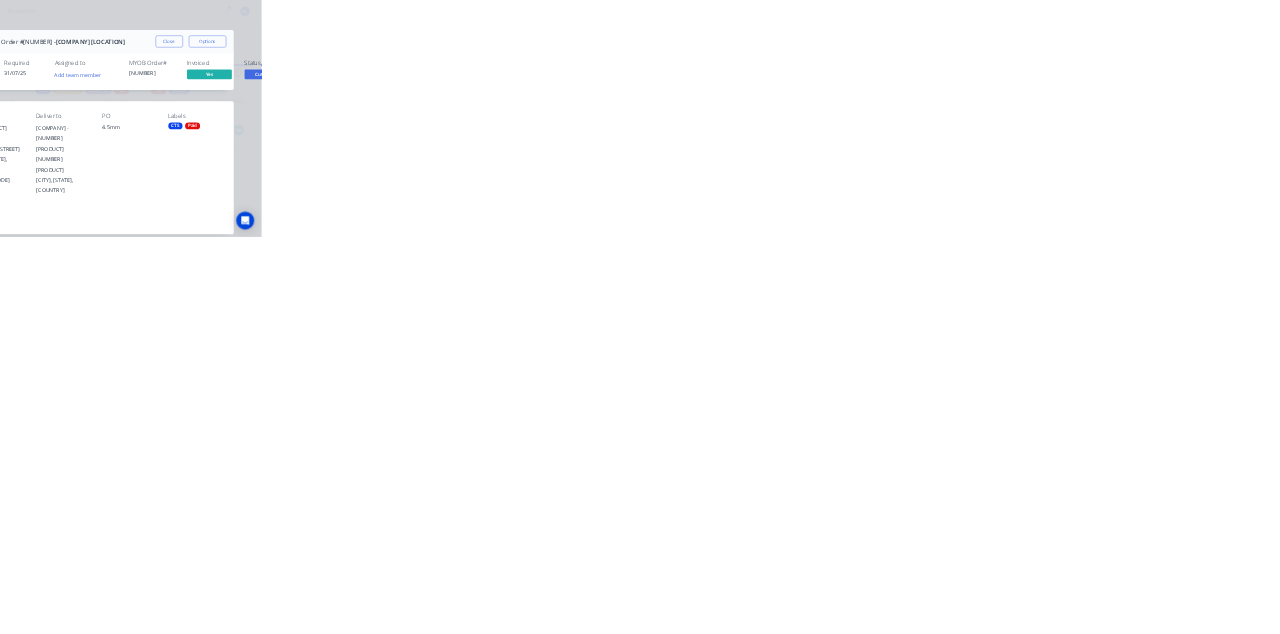 click on "Close" at bounding box center (1033, 111) 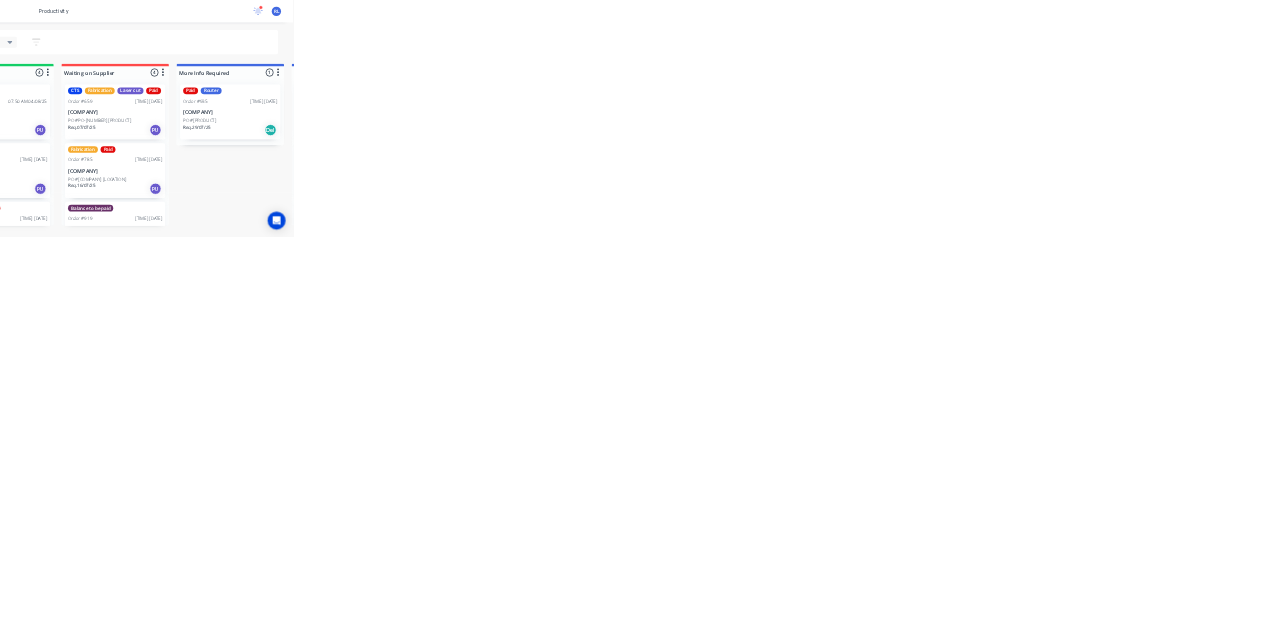 scroll, scrollTop: 0, scrollLeft: 0, axis: both 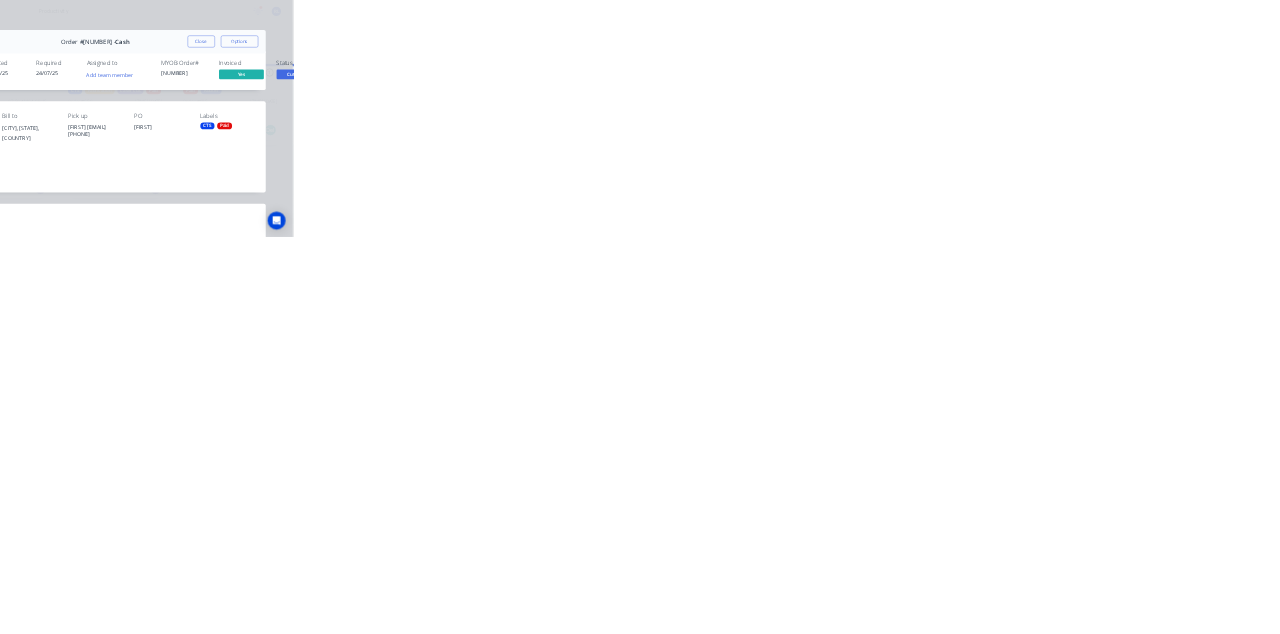 click 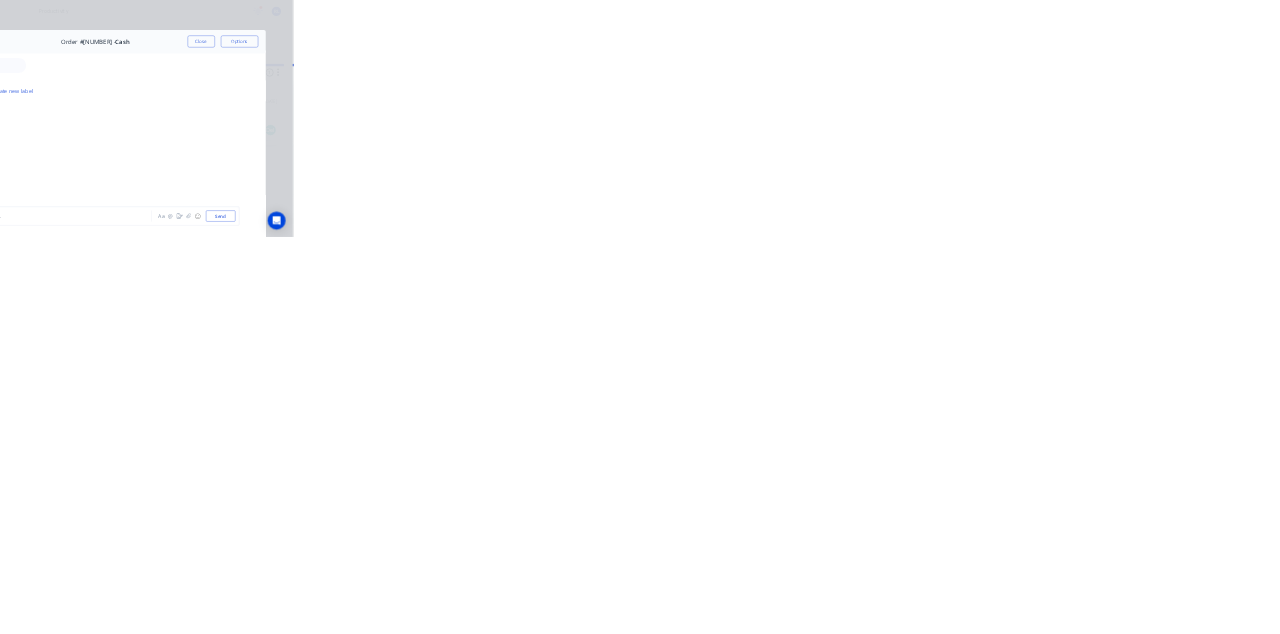 click at bounding box center (643, 578) 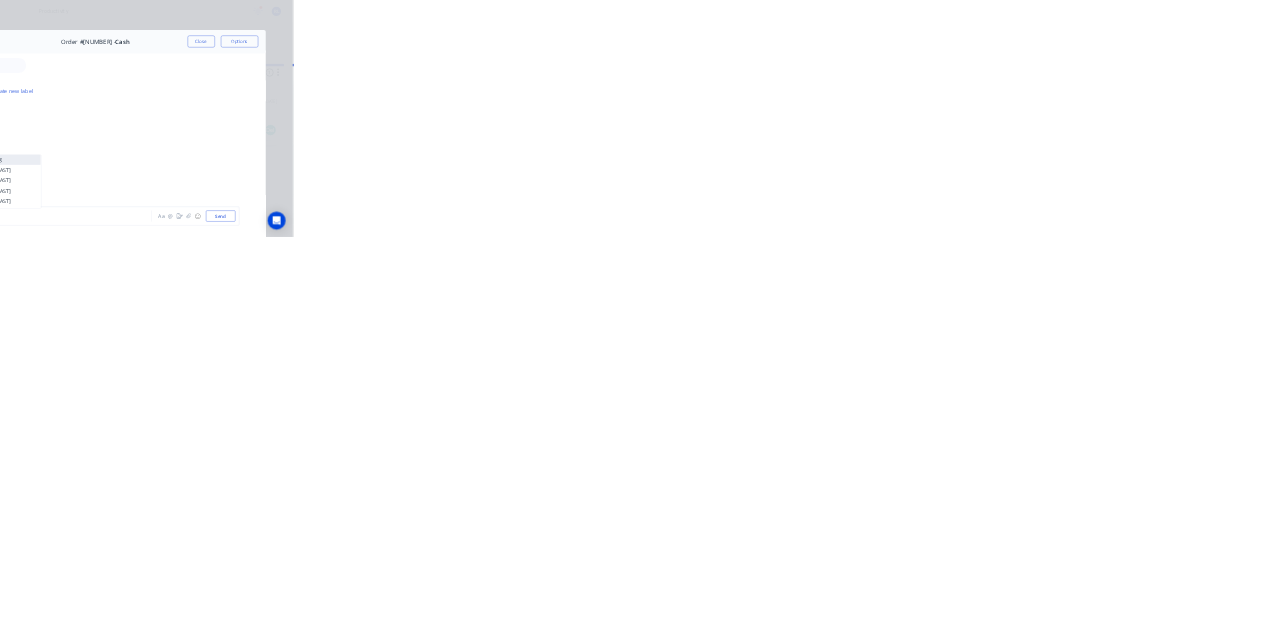 type 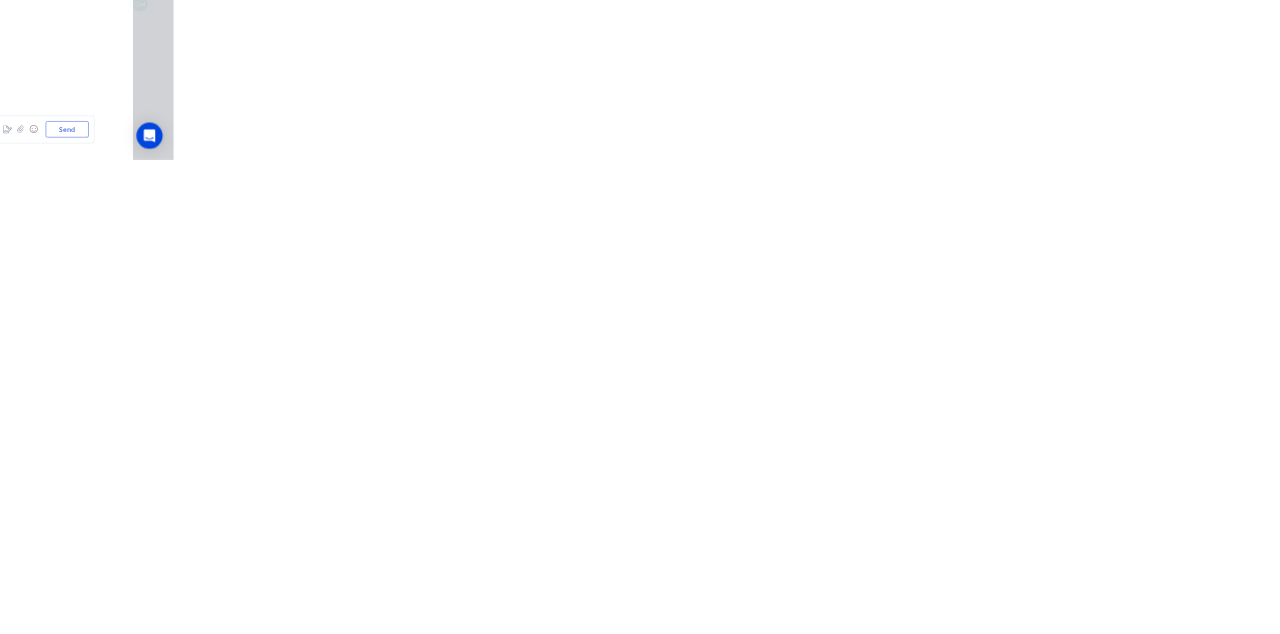 click on "@k" at bounding box center (643, 578) 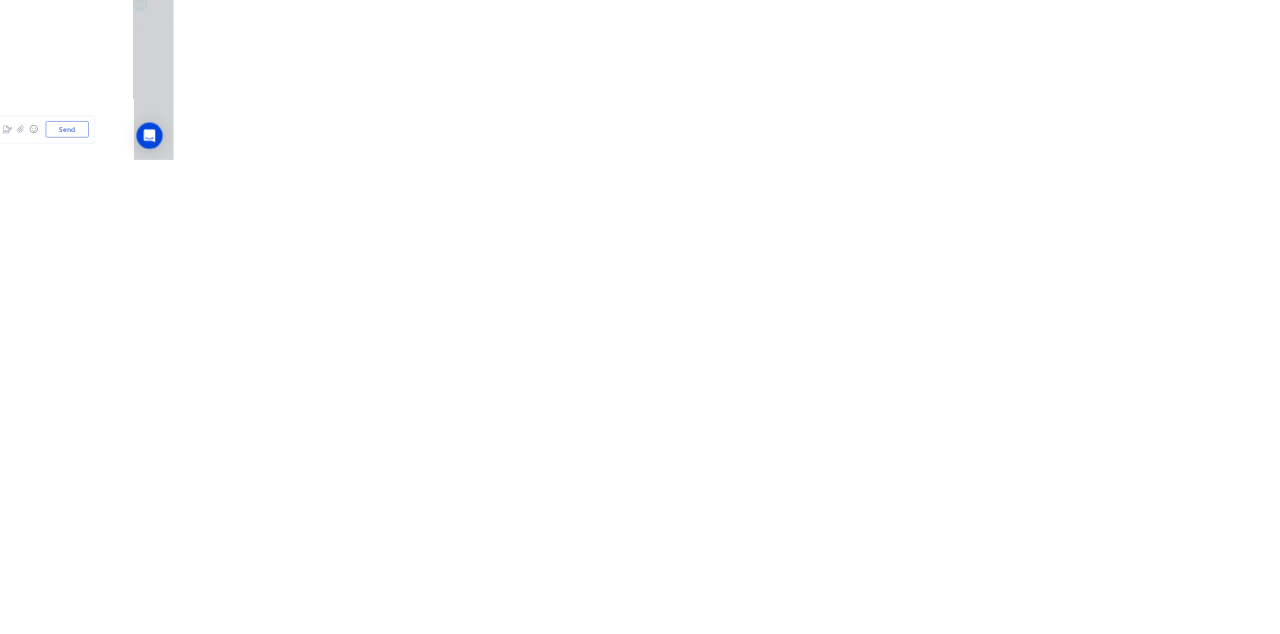 click on "Send" at bounding box center (1085, 578) 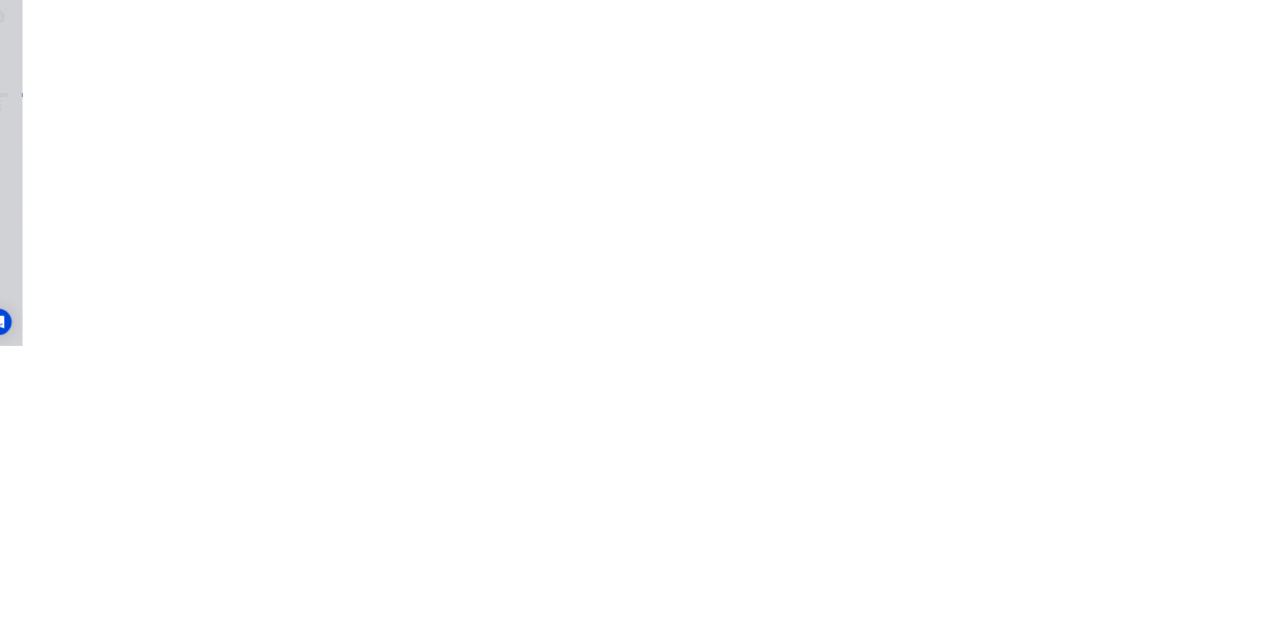 click on "Close" at bounding box center [1033, 111] 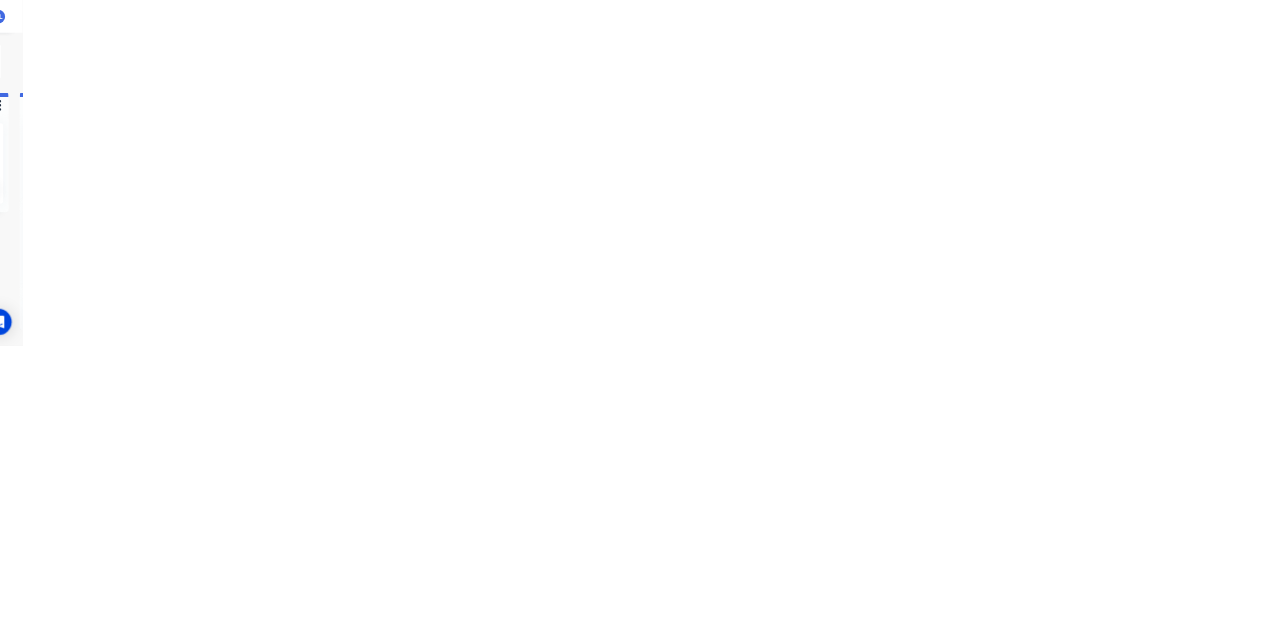 click on "[COMPANY]" at bounding box center (2035, 482) 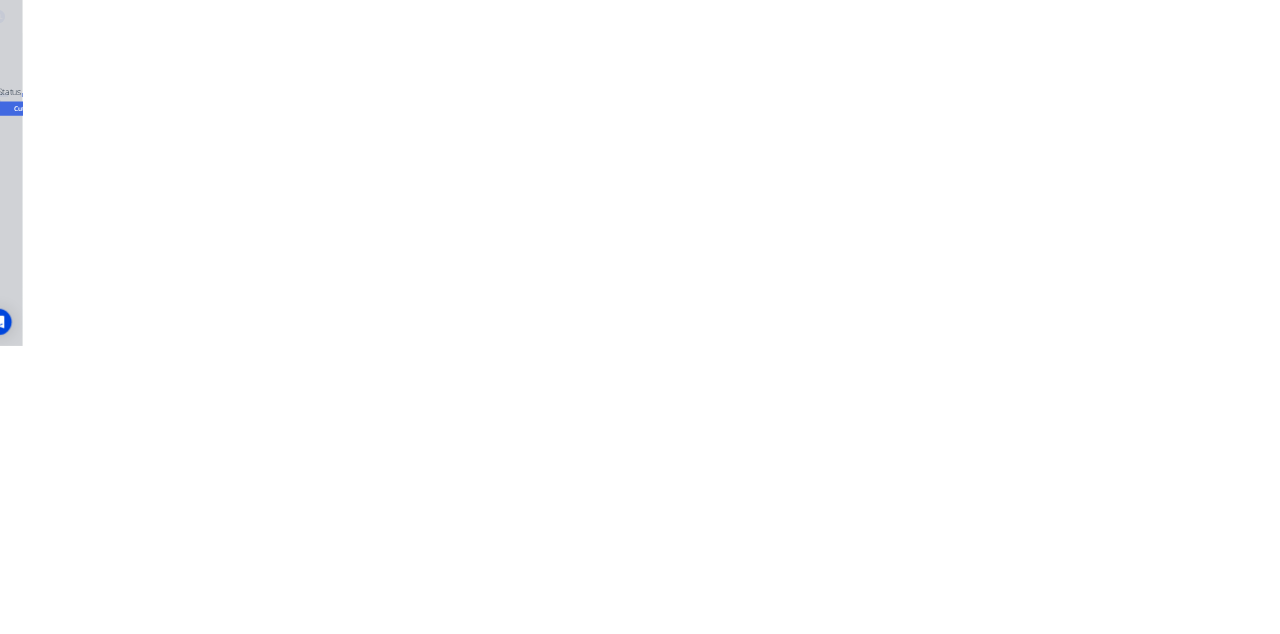 click on "Close" at bounding box center (1033, 111) 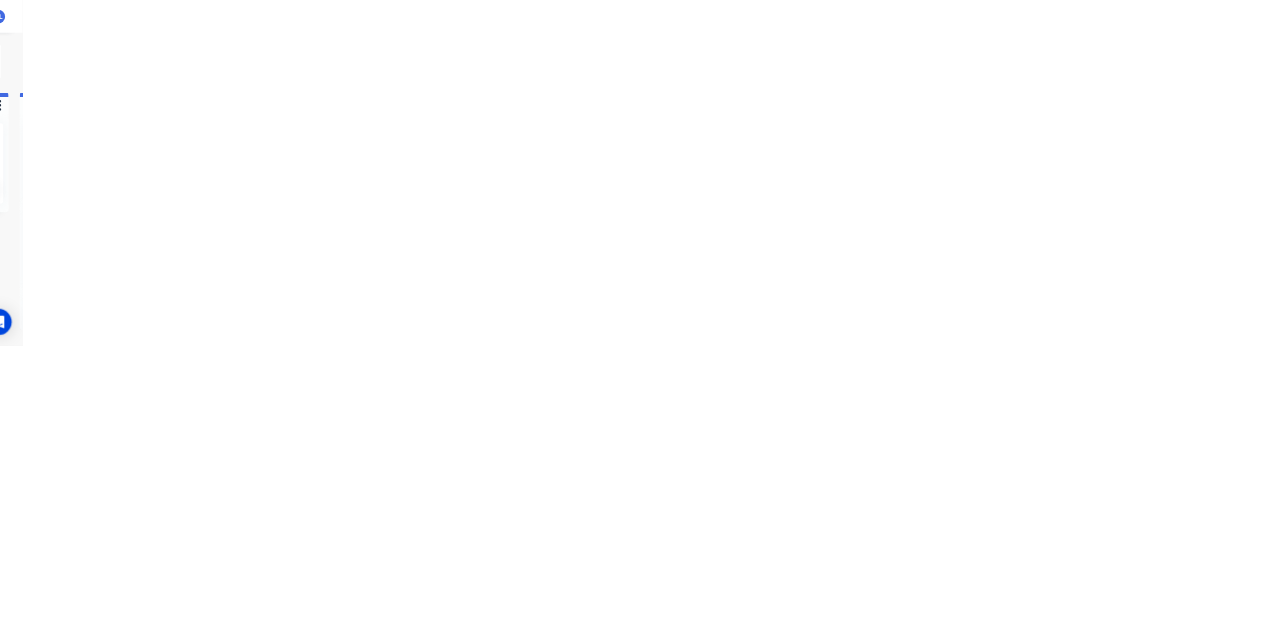 scroll, scrollTop: 214, scrollLeft: 0, axis: vertical 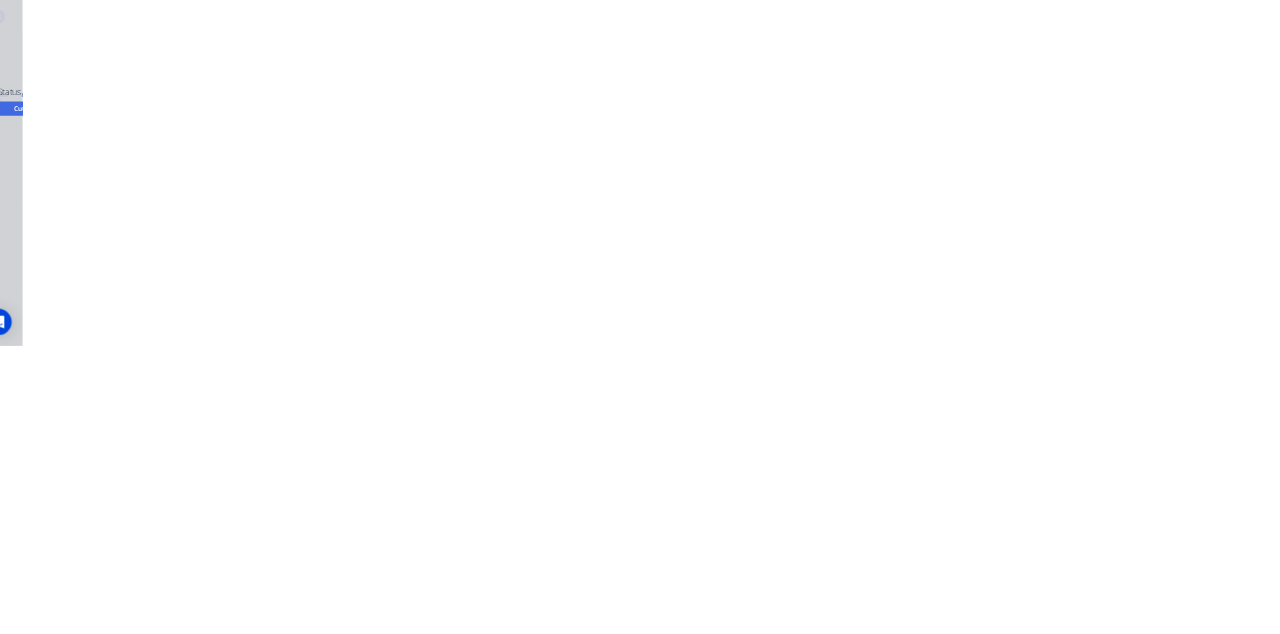 click on "Close" at bounding box center (1033, 111) 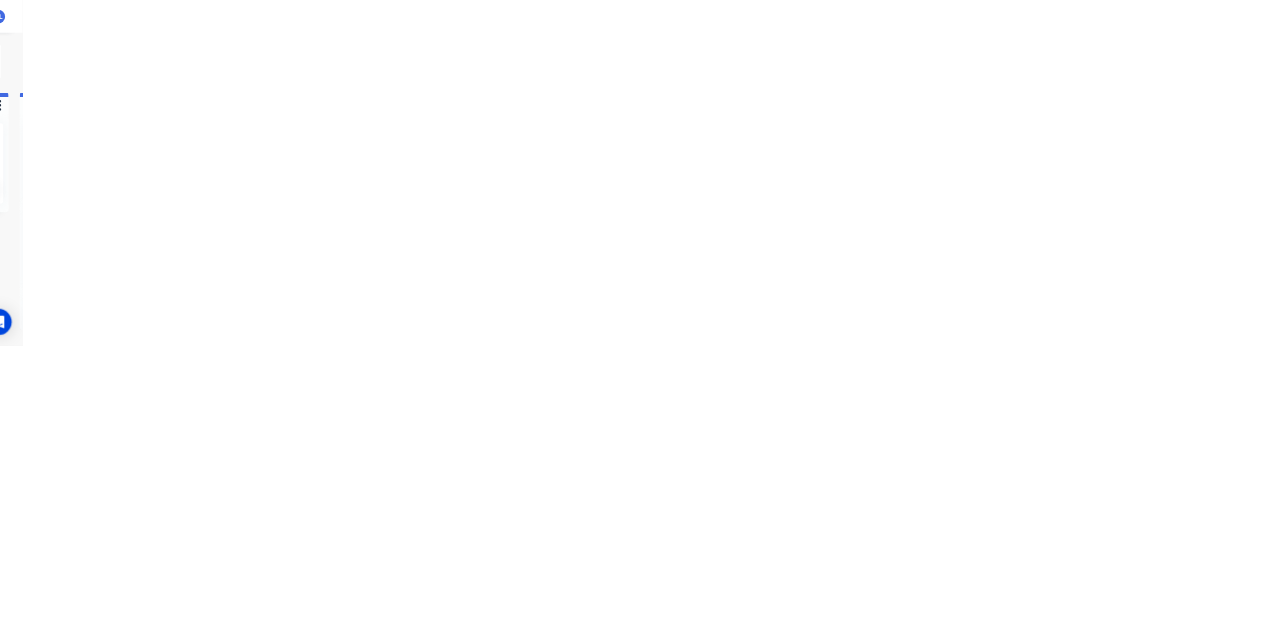scroll, scrollTop: 578, scrollLeft: 0, axis: vertical 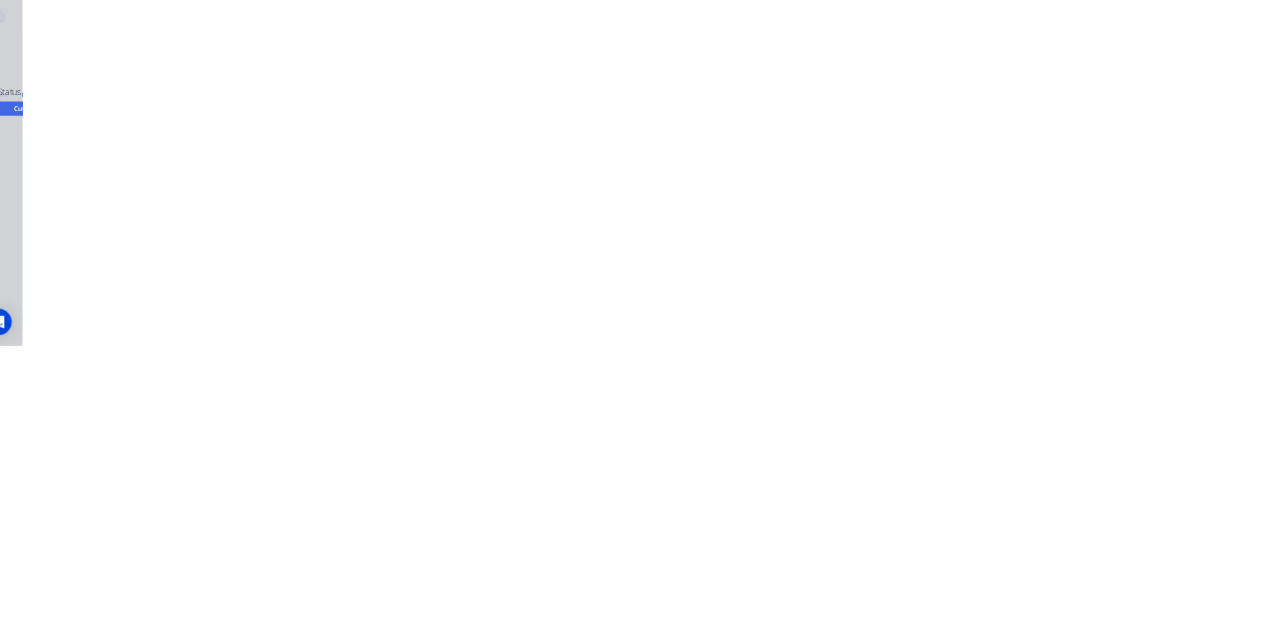 click on "Close" at bounding box center [1033, 111] 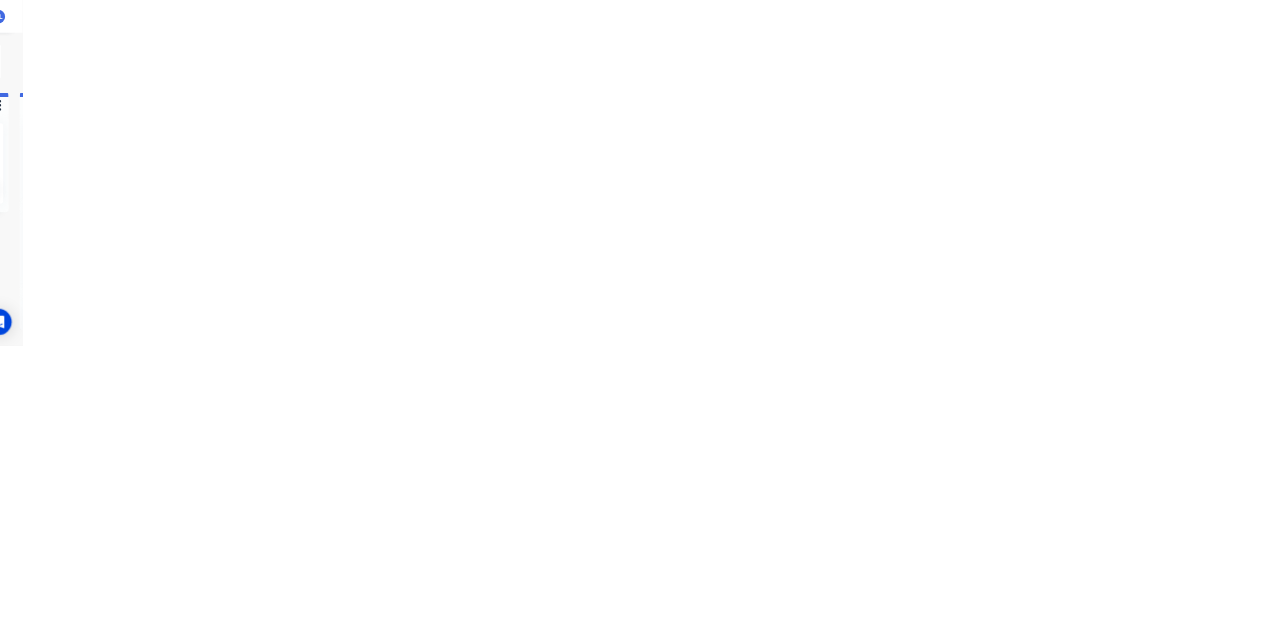 scroll, scrollTop: 681, scrollLeft: 0, axis: vertical 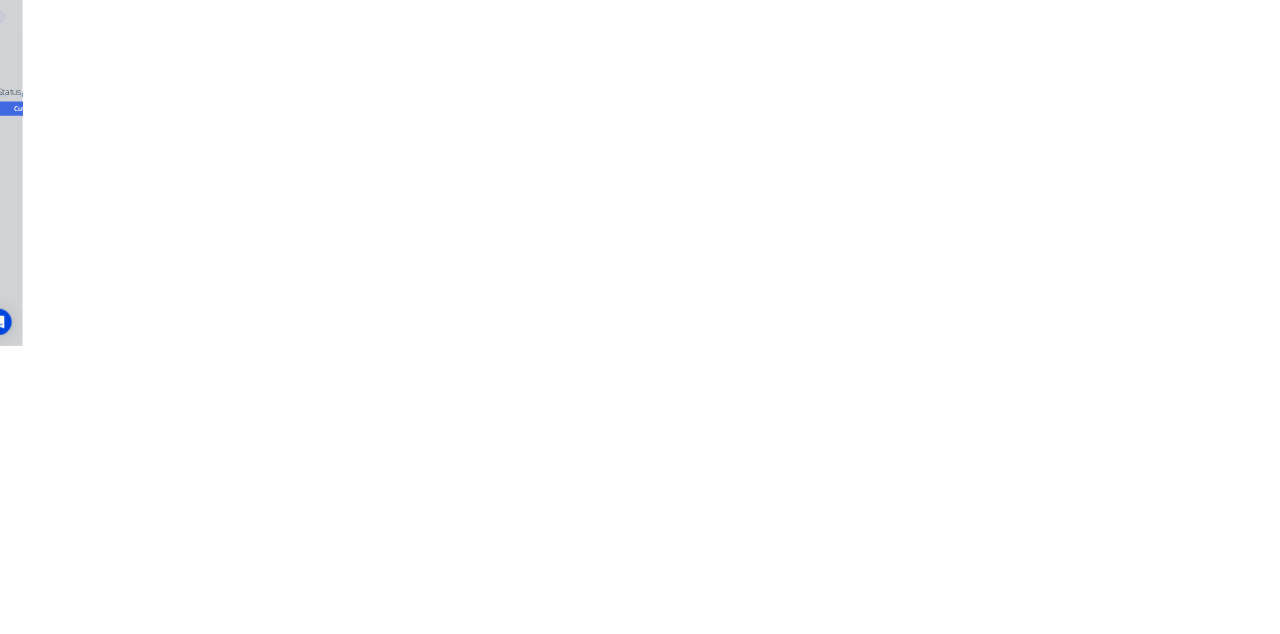 click on "Close" at bounding box center (1033, 111) 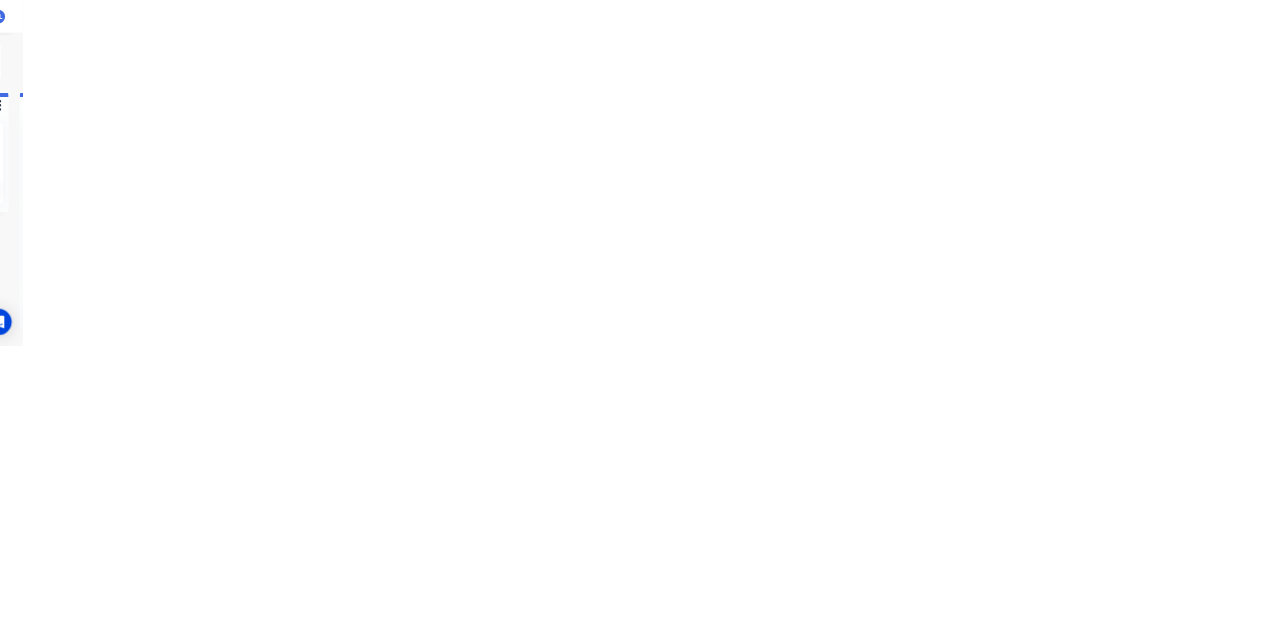 click on "CTS Order #994 09:51 AM 04/08/25 Cash PO #Marty Req. 04/08/25 PU" at bounding box center [2035, 584] 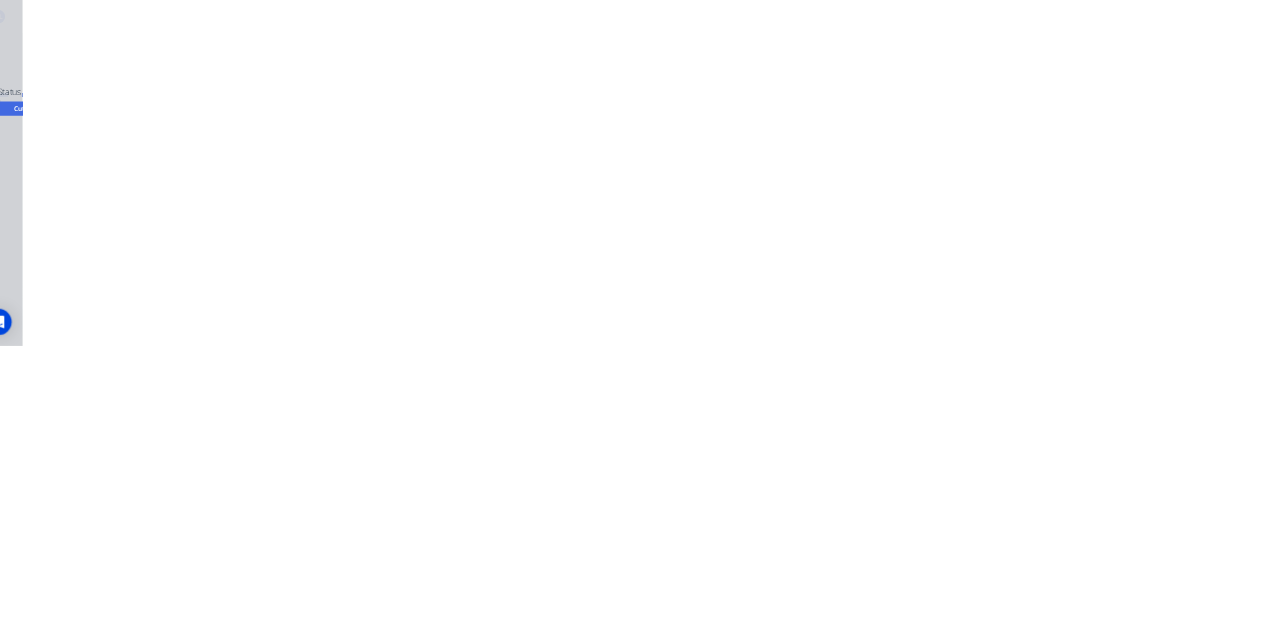 click on "Collaborate" at bounding box center (170, 175) 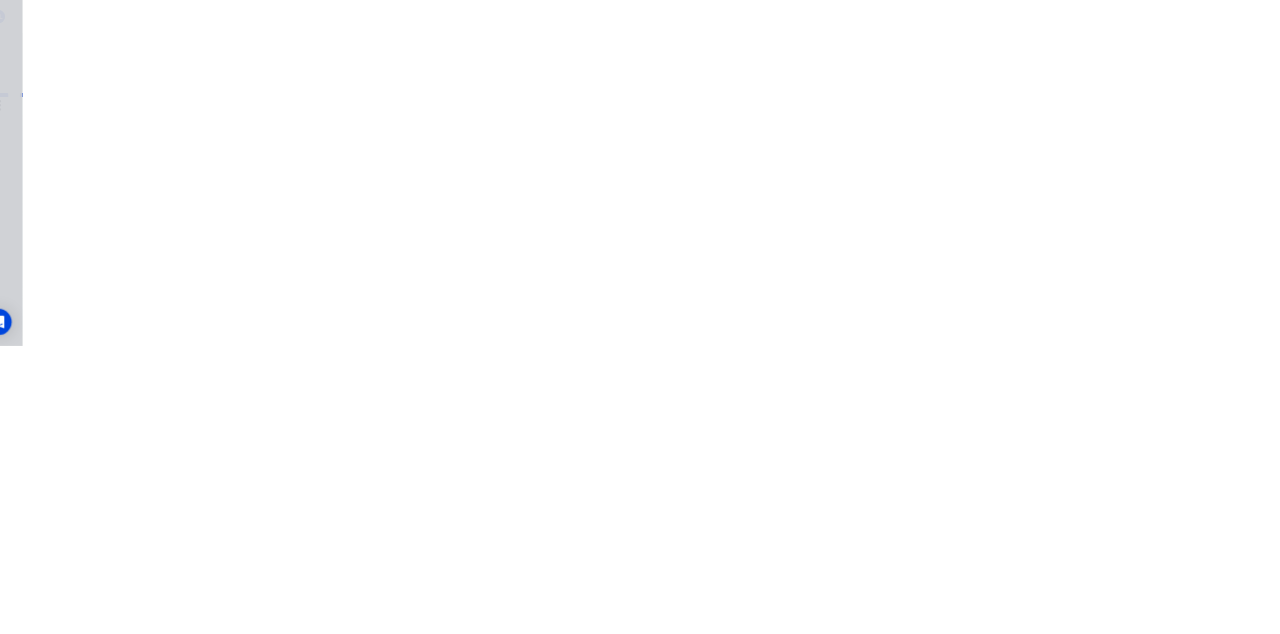 click at bounding box center (643, 578) 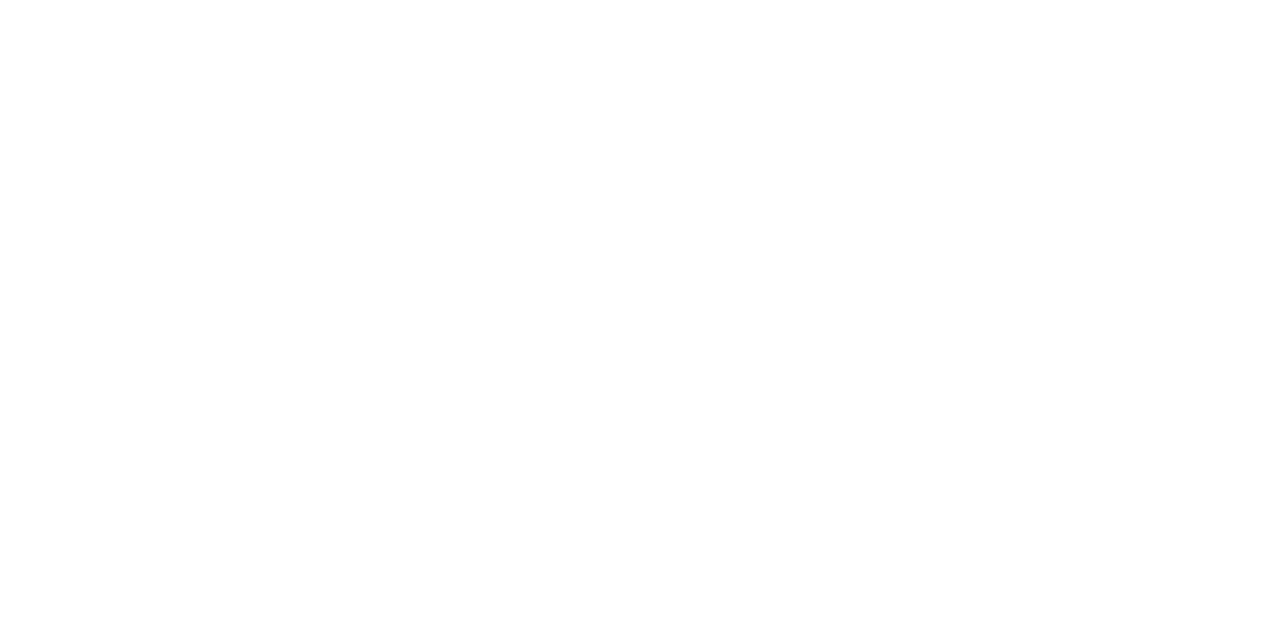click on "Send" at bounding box center (1085, 578) 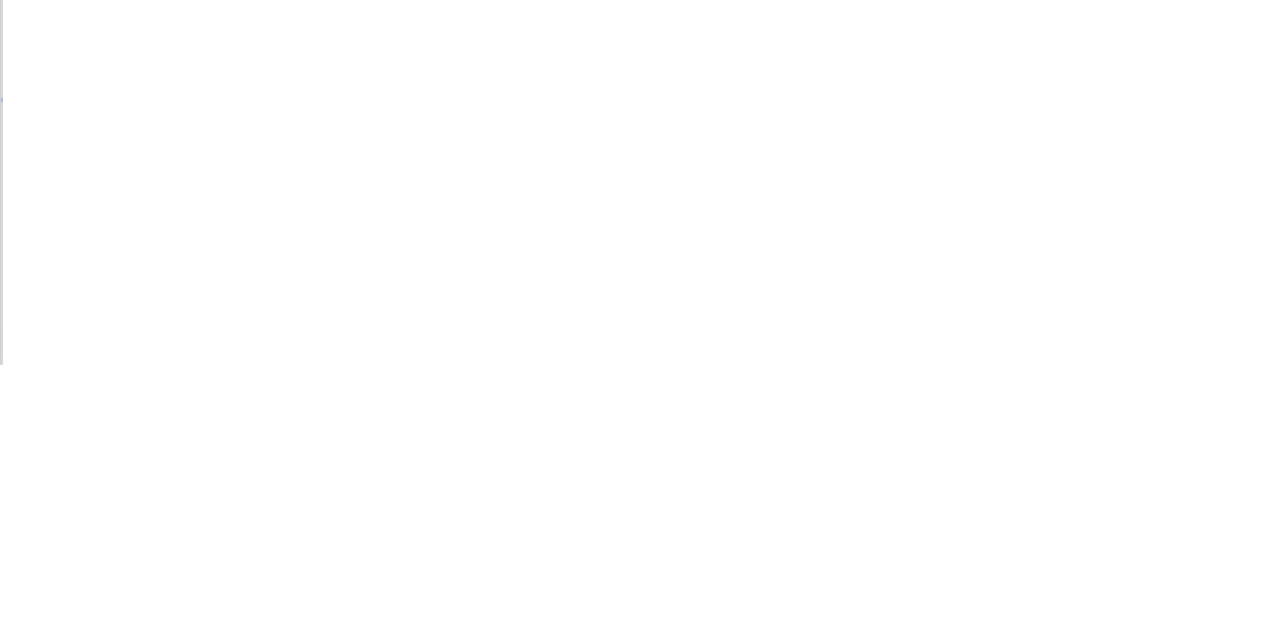 click on "Close" at bounding box center (1033, 111) 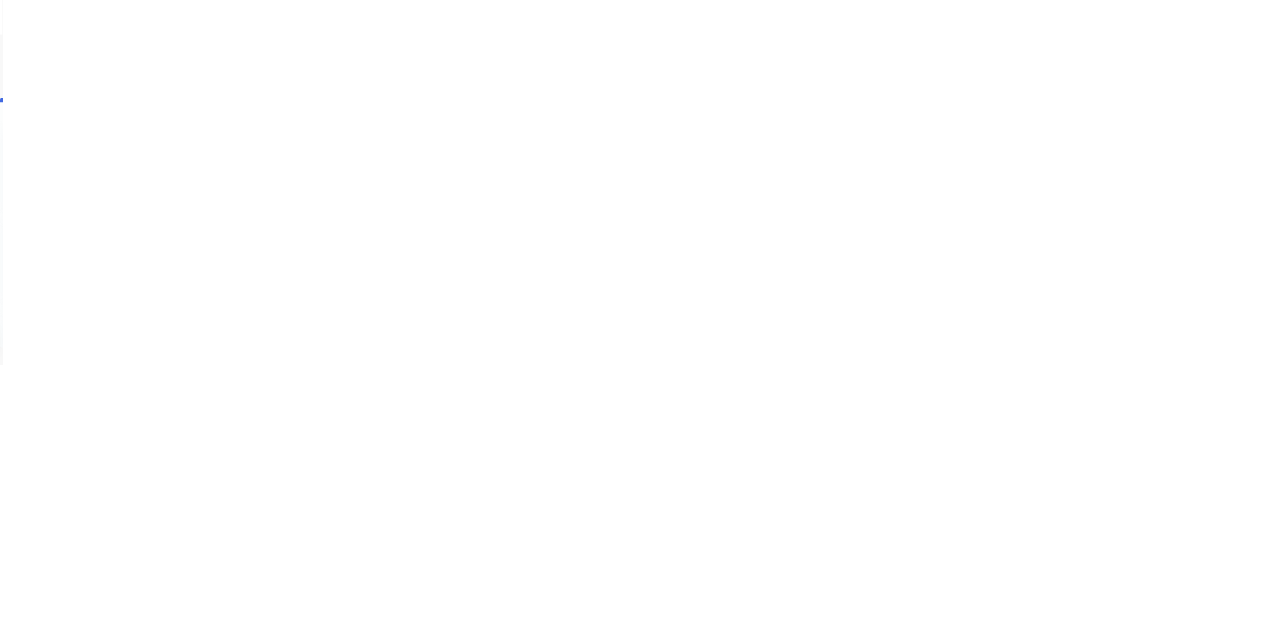 scroll, scrollTop: 524, scrollLeft: 0, axis: vertical 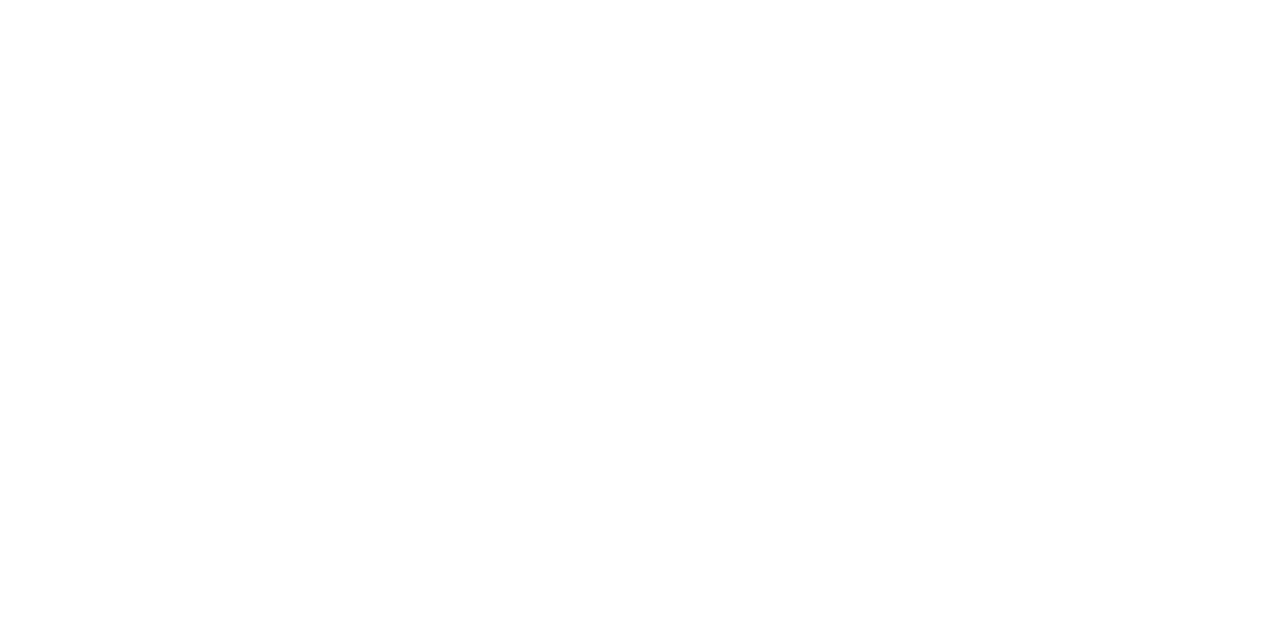 click on "CTS Order #994 [TIME] [DATE] Cash PO #[PERSON] Req. [DATE] PU" at bounding box center [3267, 550] 